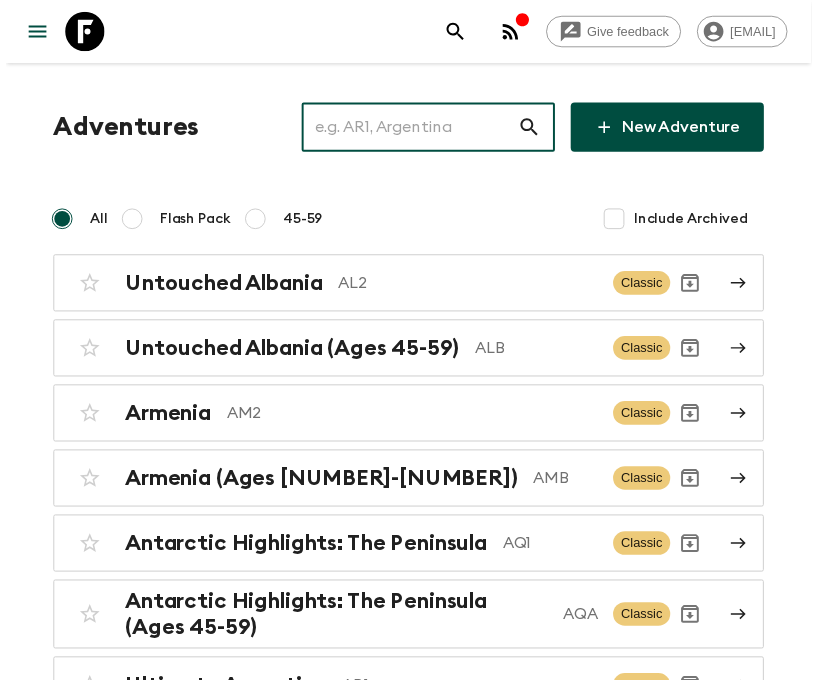 scroll, scrollTop: 0, scrollLeft: 0, axis: both 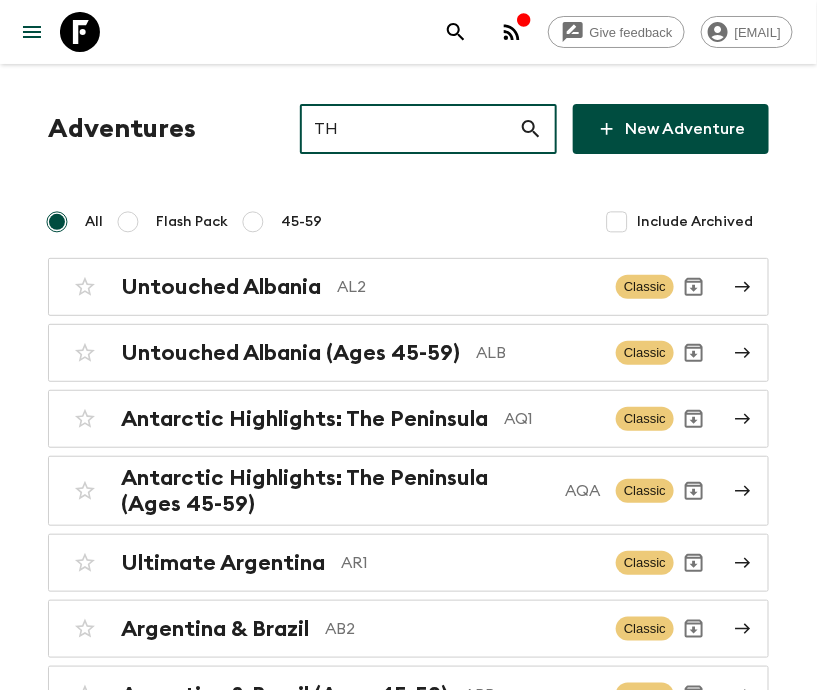 type on "TH1" 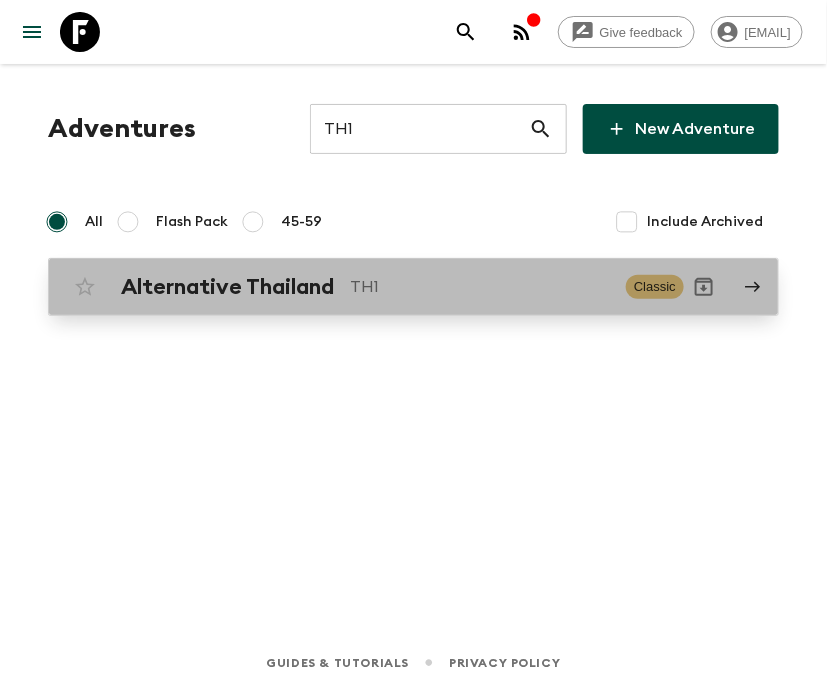 click on "TH1" at bounding box center [480, 287] 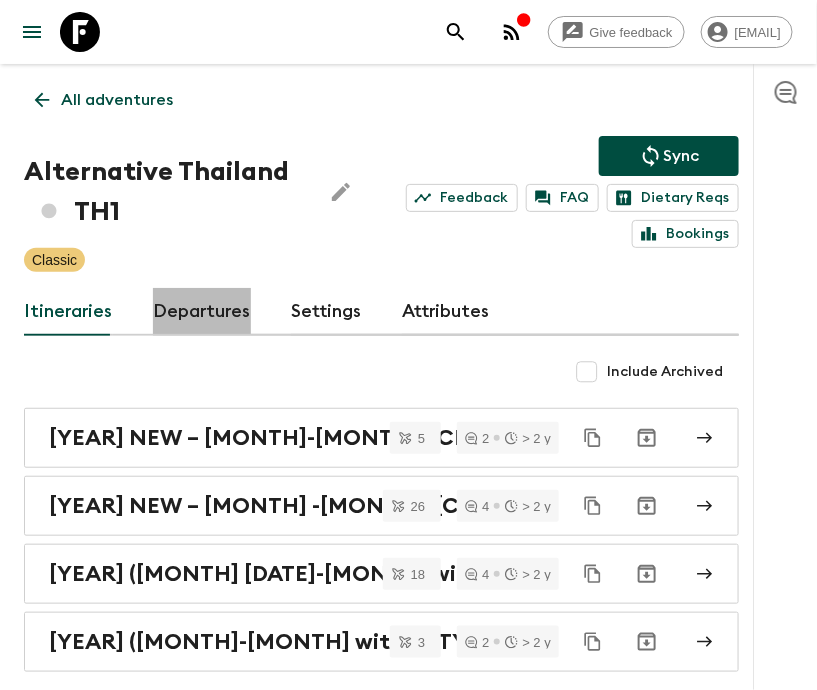click on "Departures" at bounding box center [202, 312] 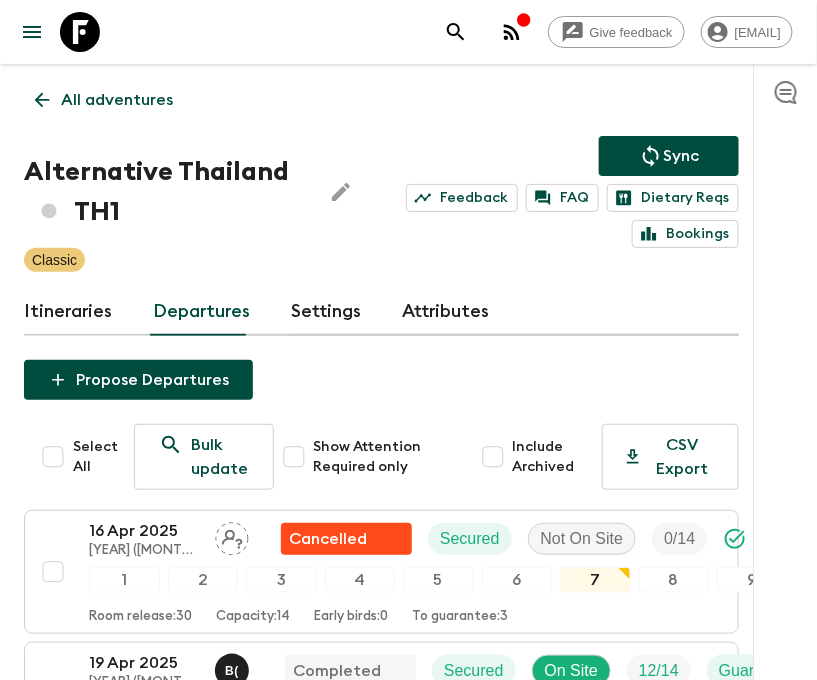 scroll, scrollTop: 360, scrollLeft: 0, axis: vertical 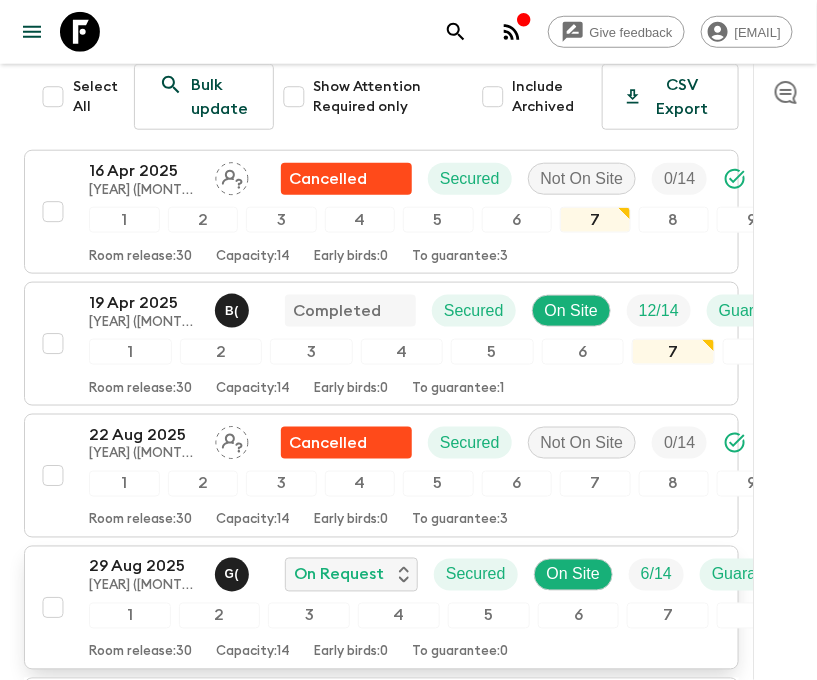 click on "29 Aug 2025" at bounding box center [144, 567] 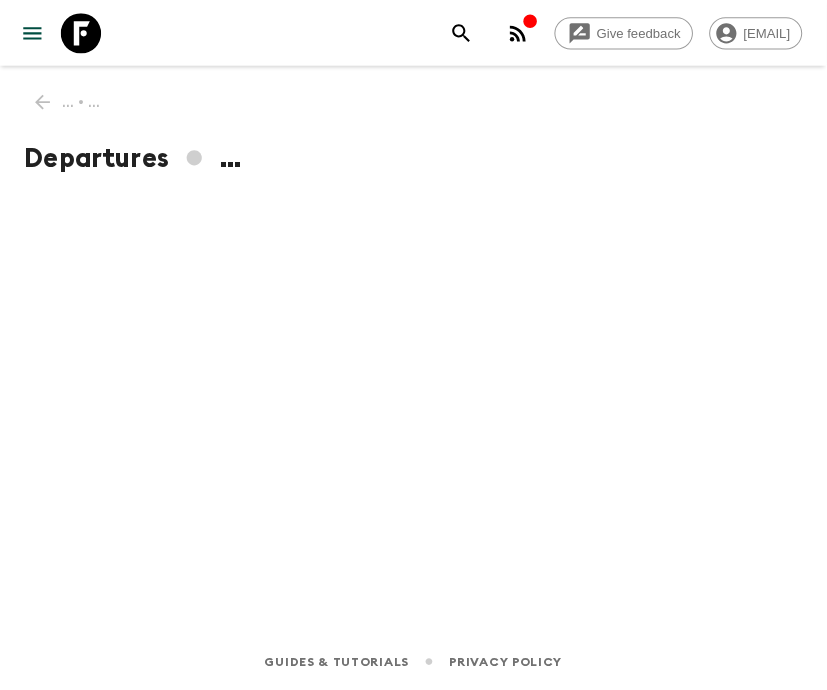 scroll, scrollTop: 0, scrollLeft: 0, axis: both 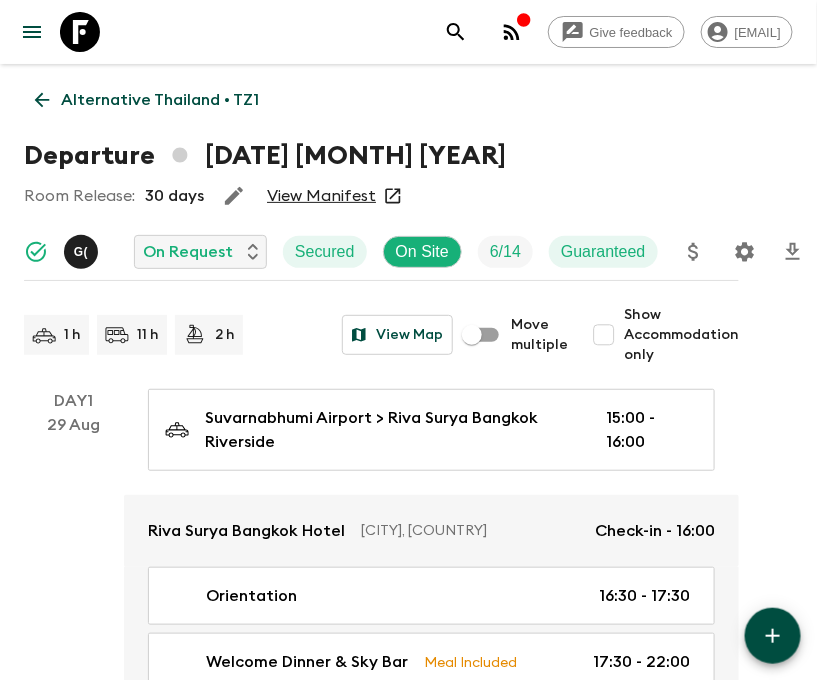 click 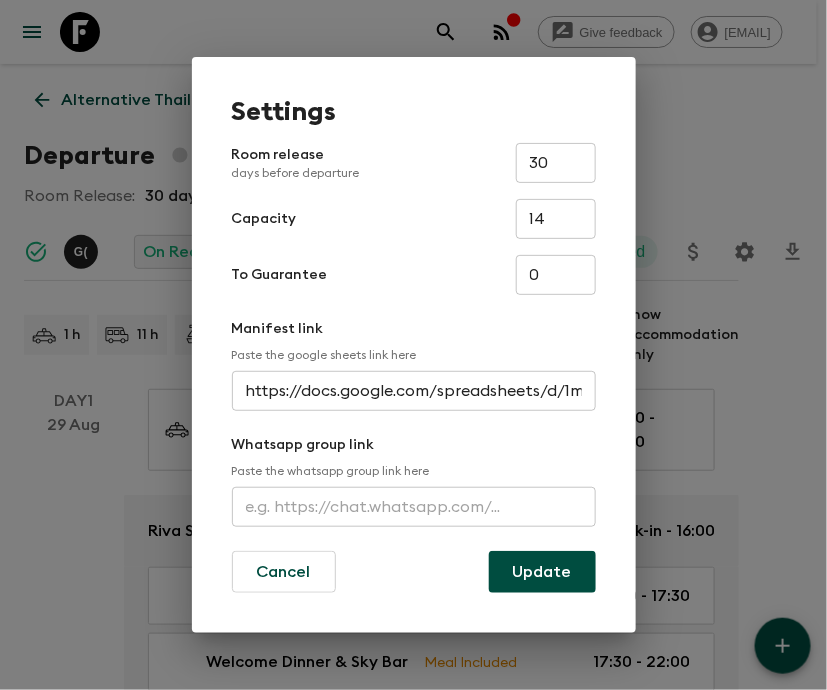 click at bounding box center [414, 507] 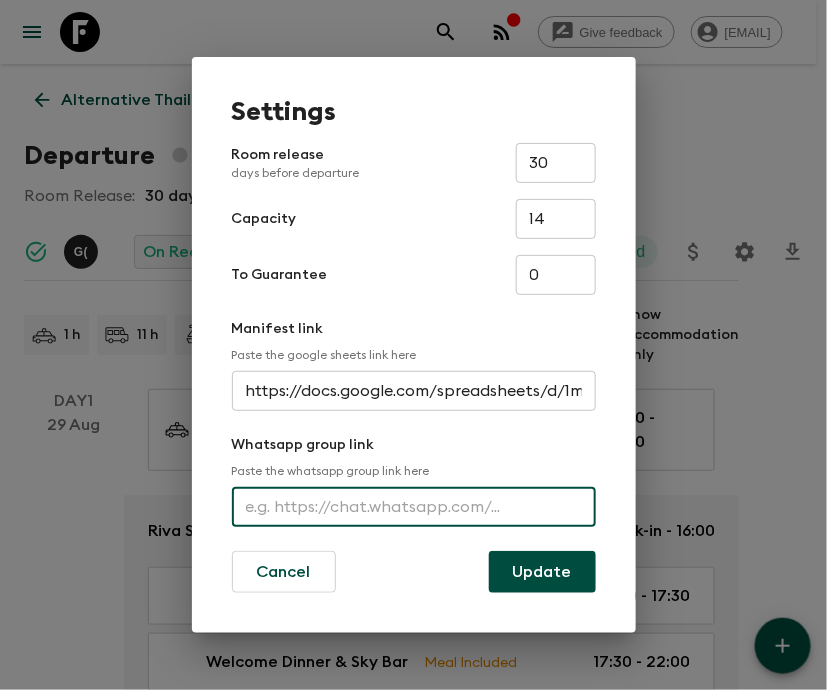 paste on "https://chat.whatsapp.com/F1Z5BWujS4p5uT2TTCARTL" 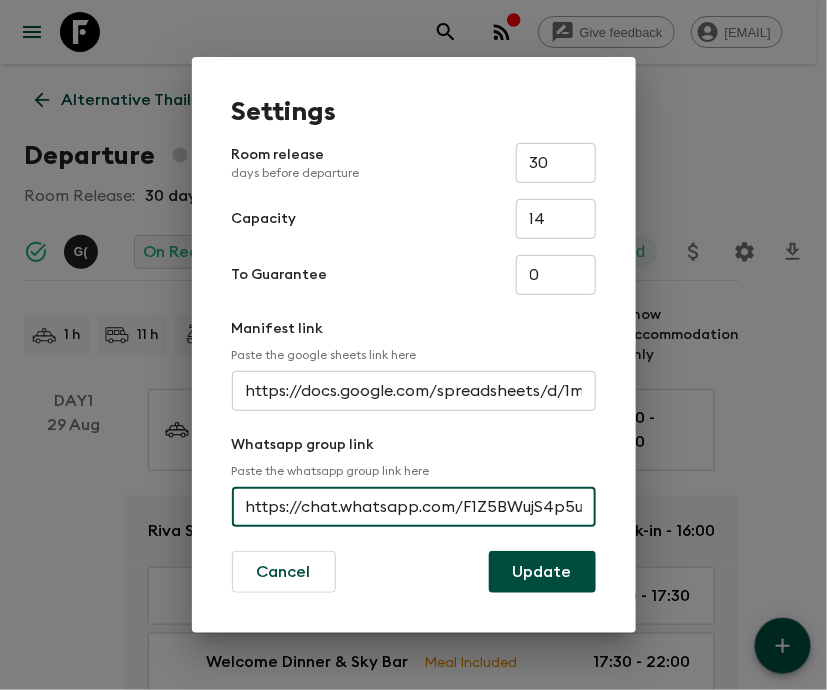 scroll, scrollTop: 0, scrollLeft: 81, axis: horizontal 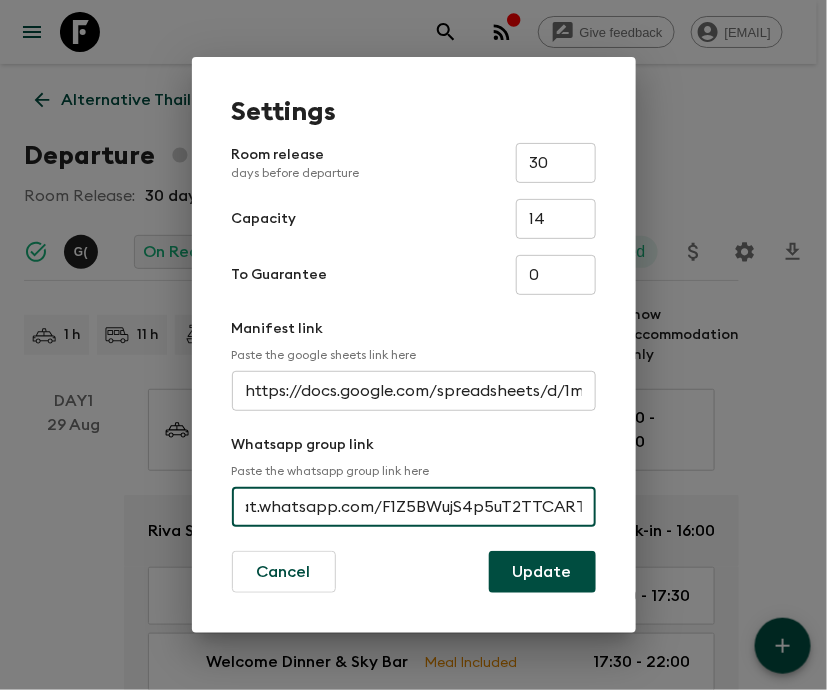 type on "https://chat.whatsapp.com/F1Z5BWujS4p5uT2TTCARTL" 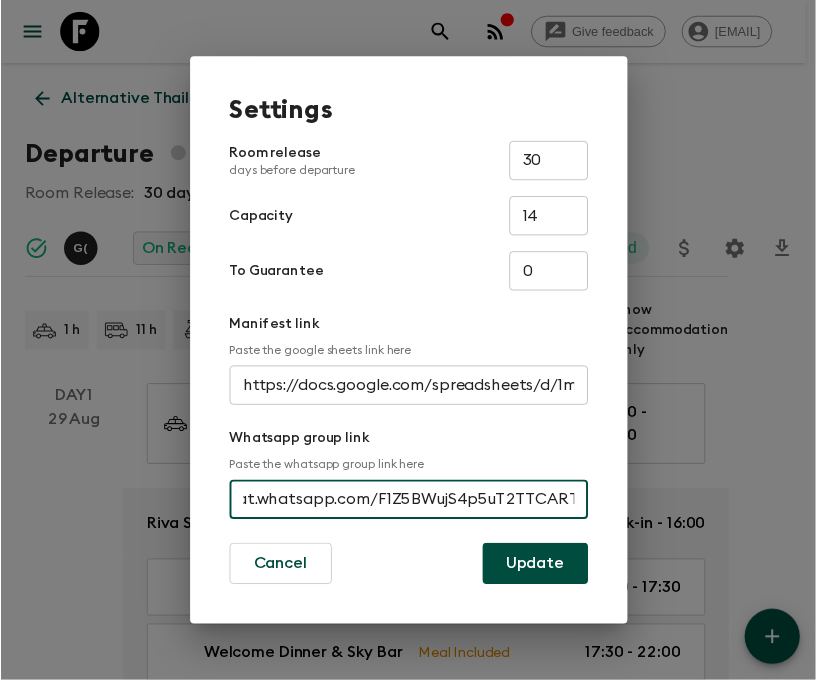 scroll, scrollTop: 0, scrollLeft: 0, axis: both 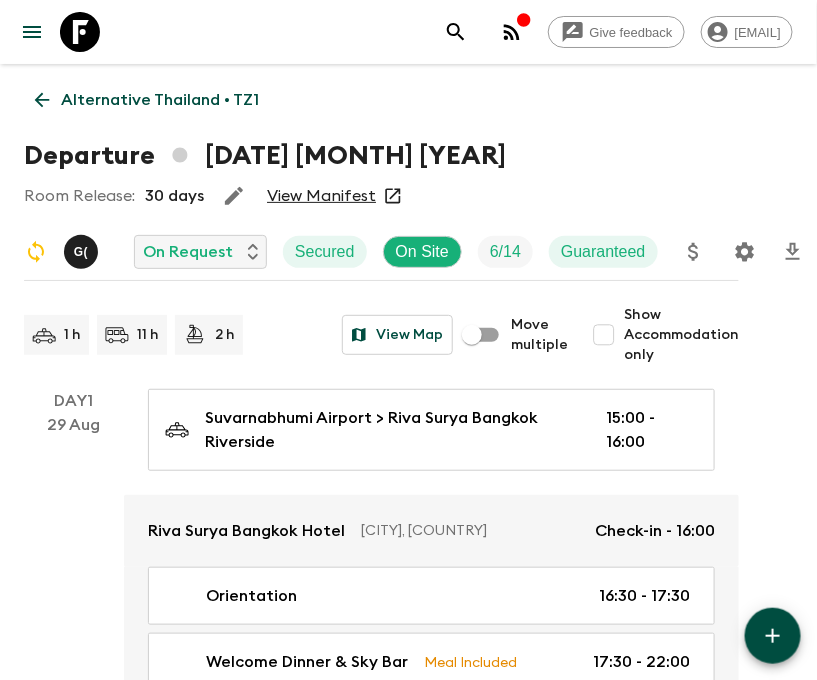 click 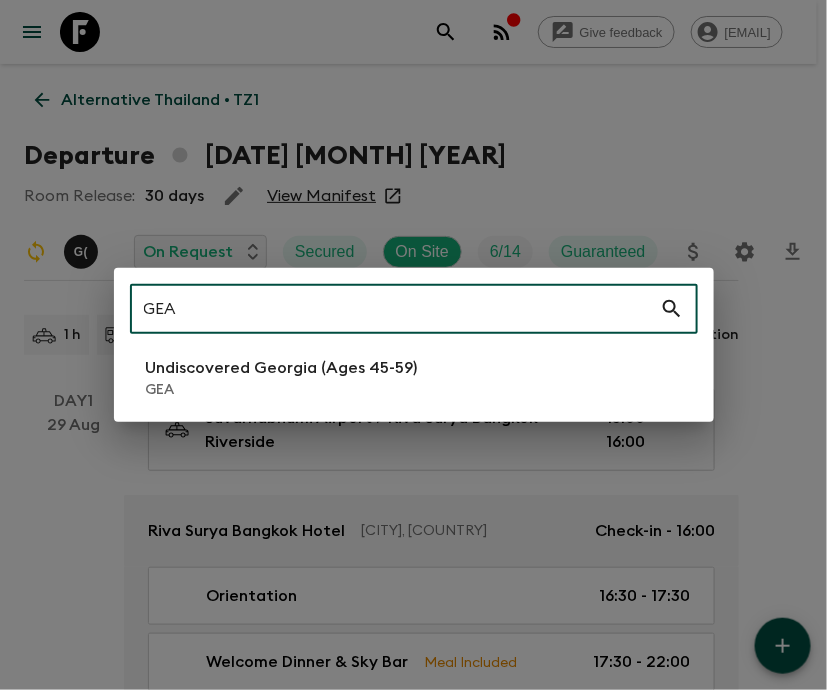 type on "GEA" 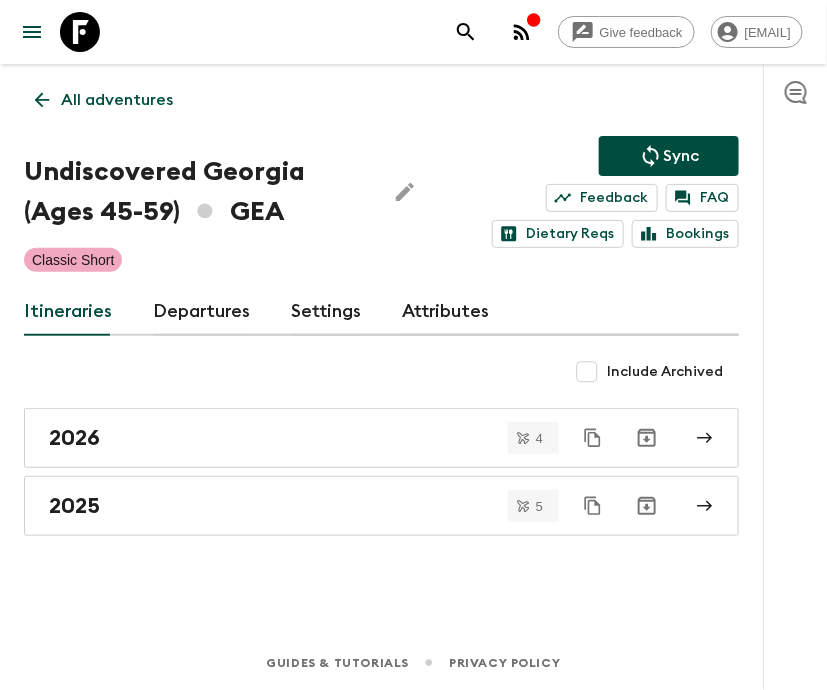 click on "Departures" at bounding box center [202, 312] 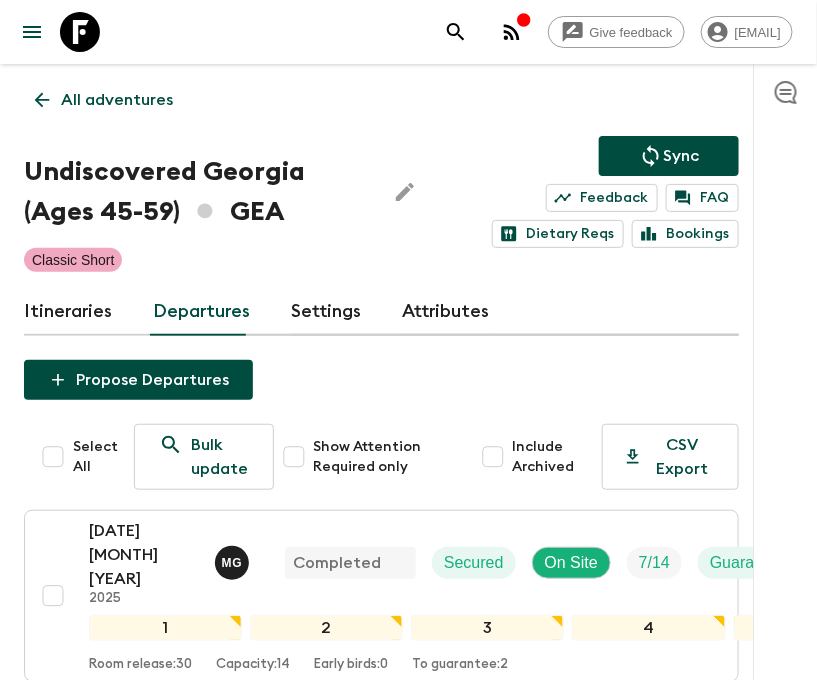 scroll, scrollTop: 360, scrollLeft: 0, axis: vertical 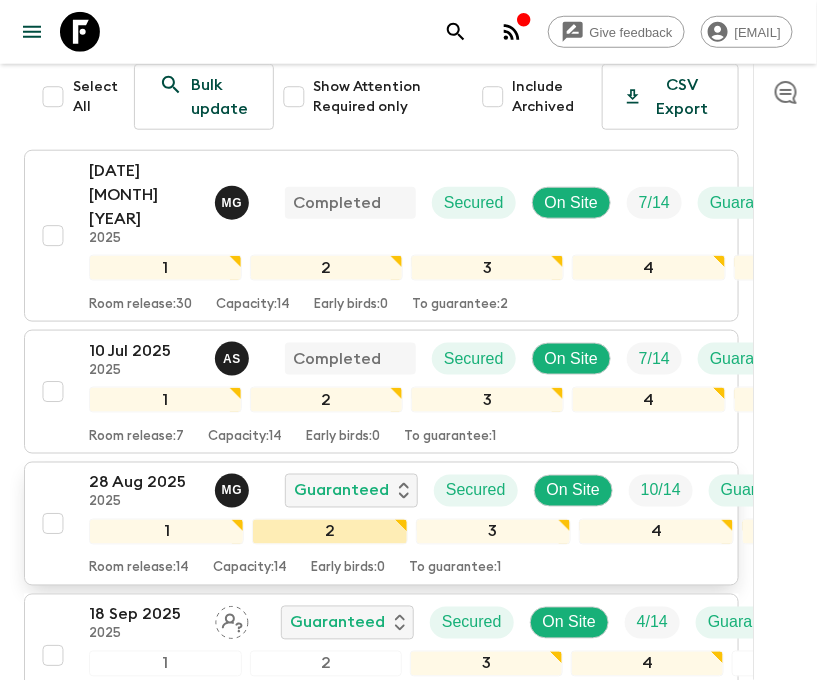 click on "2" at bounding box center (329, 532) 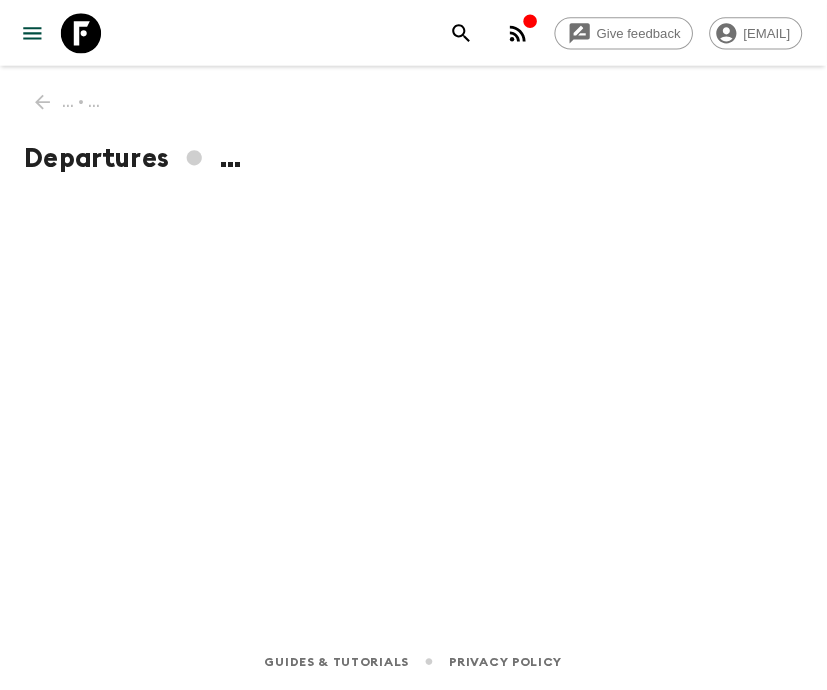 scroll, scrollTop: 0, scrollLeft: 0, axis: both 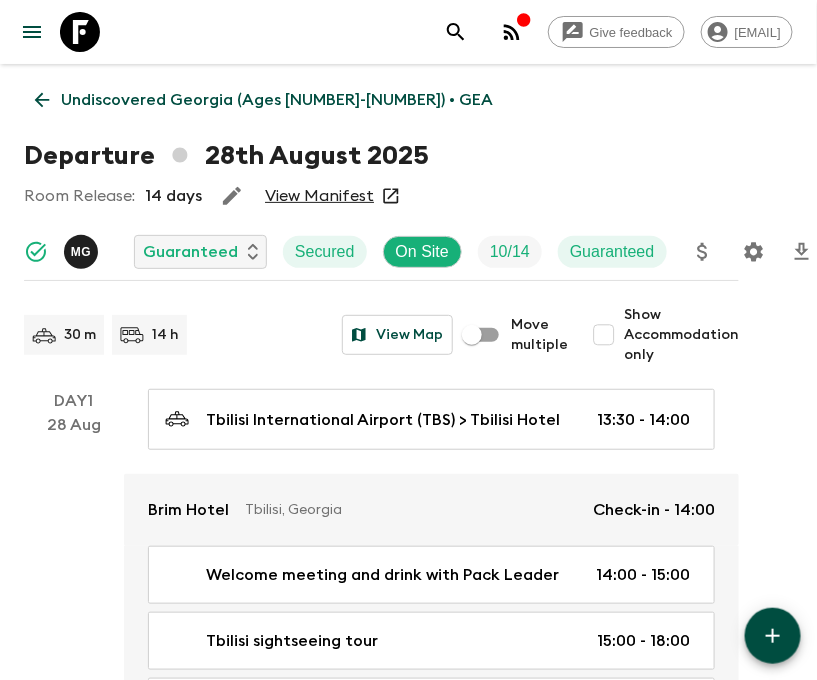 click 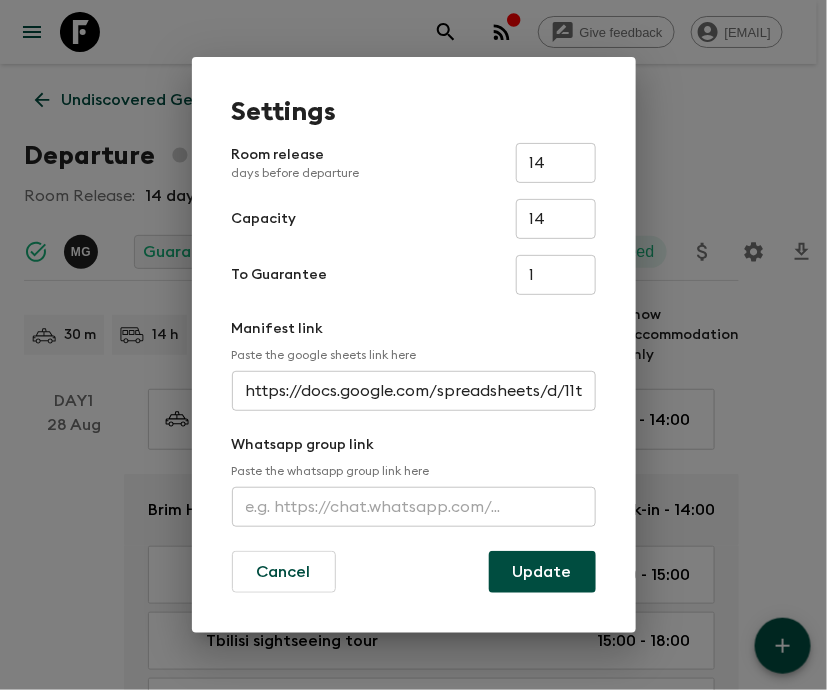 click at bounding box center [414, 507] 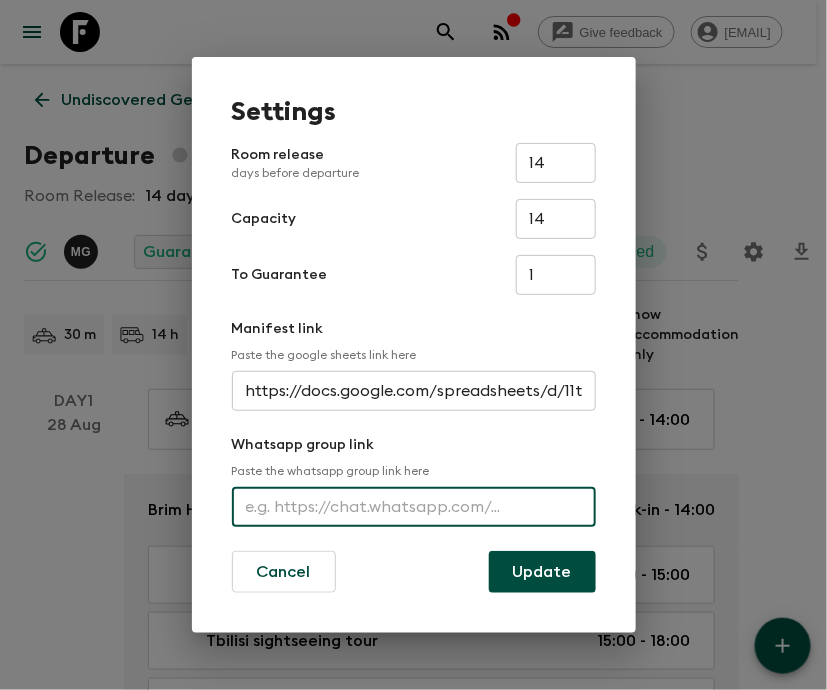 paste on "https://chat.whatsapp.com/BWlsFdLK5mTDcVkFZdzgRO" 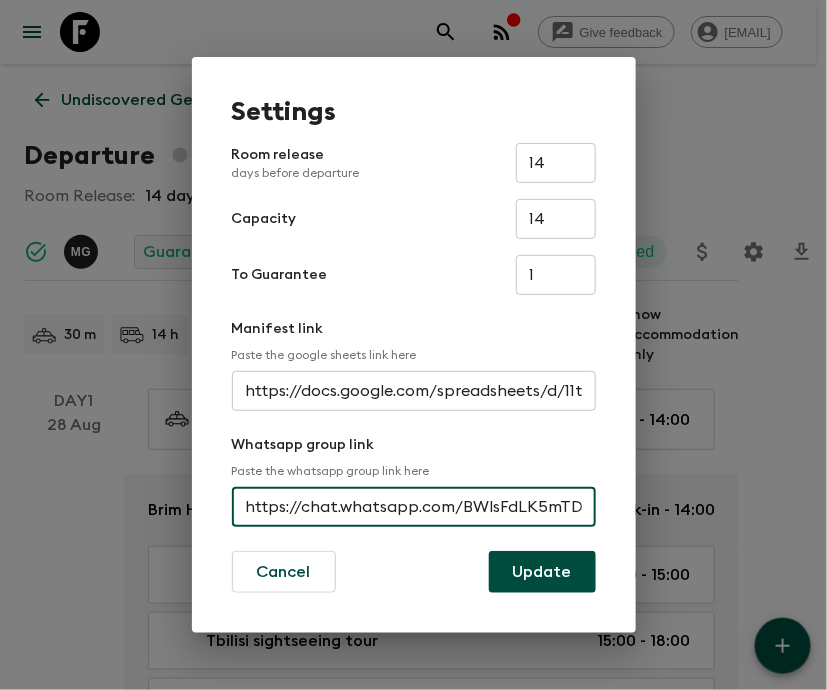 scroll, scrollTop: 0, scrollLeft: 91, axis: horizontal 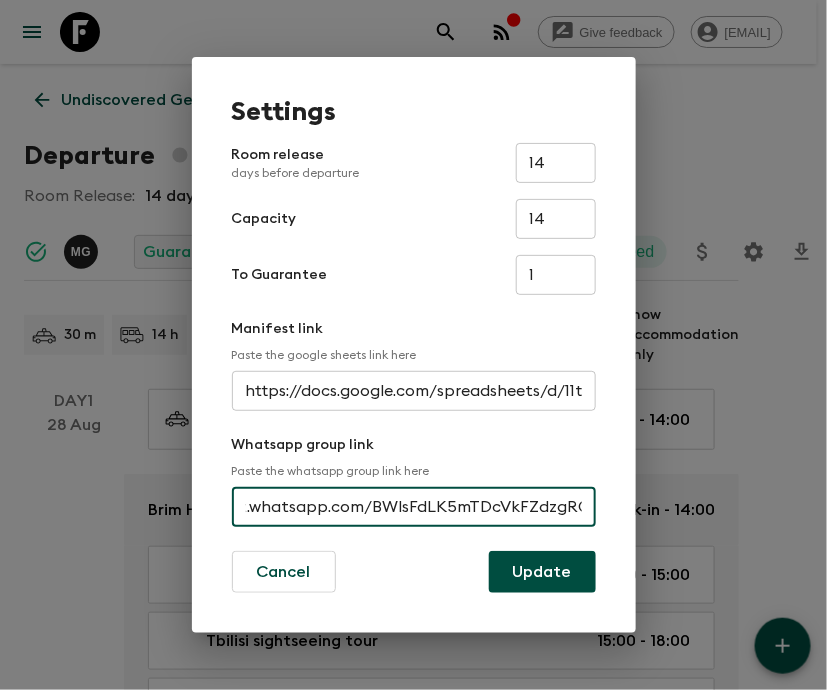 type on "https://chat.whatsapp.com/BWlsFdLK5mTDcVkFZdzgRO" 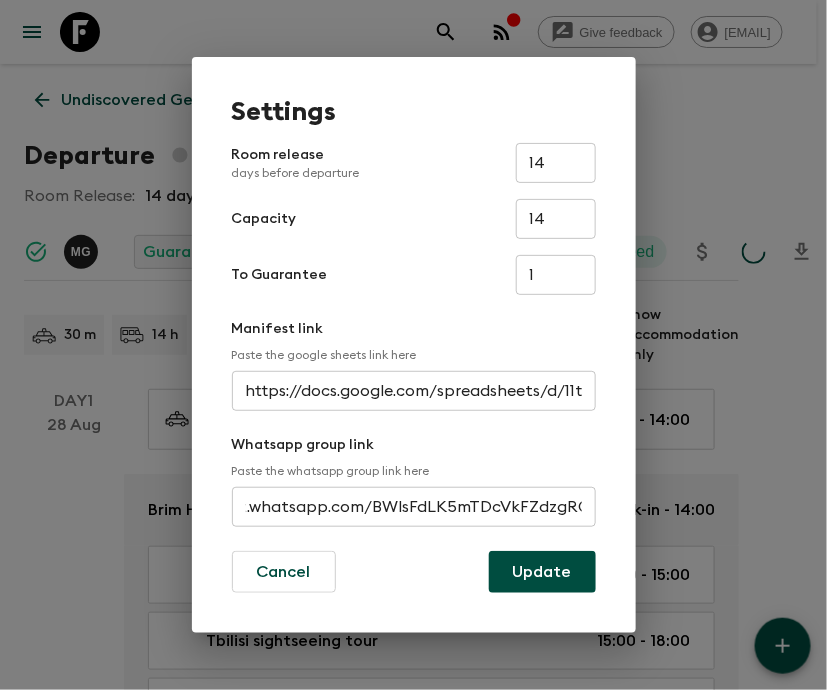 scroll, scrollTop: 0, scrollLeft: 0, axis: both 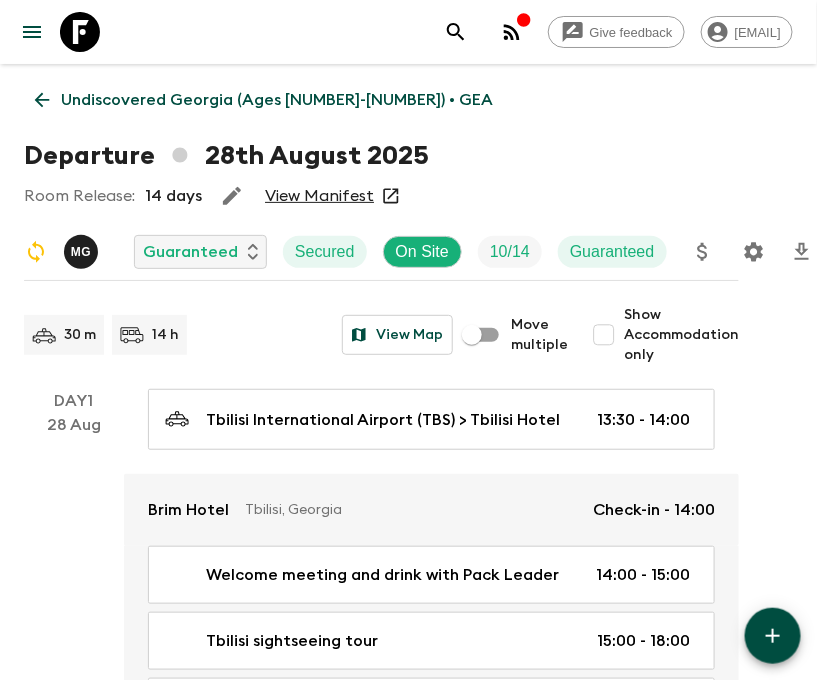 click 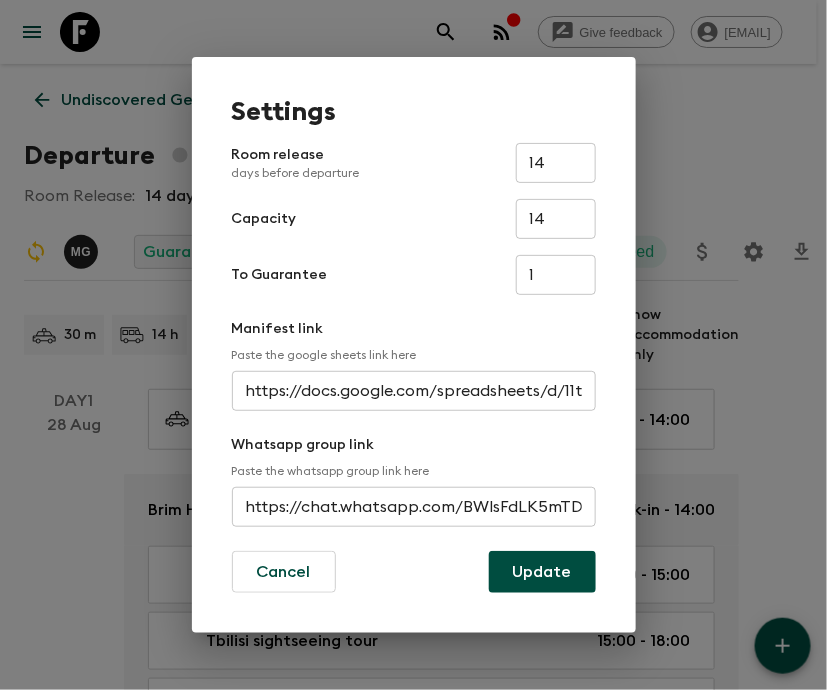 click on "https://chat.whatsapp.com/BWlsFdLK5mTDcVkFZdzgRO" at bounding box center (414, 507) 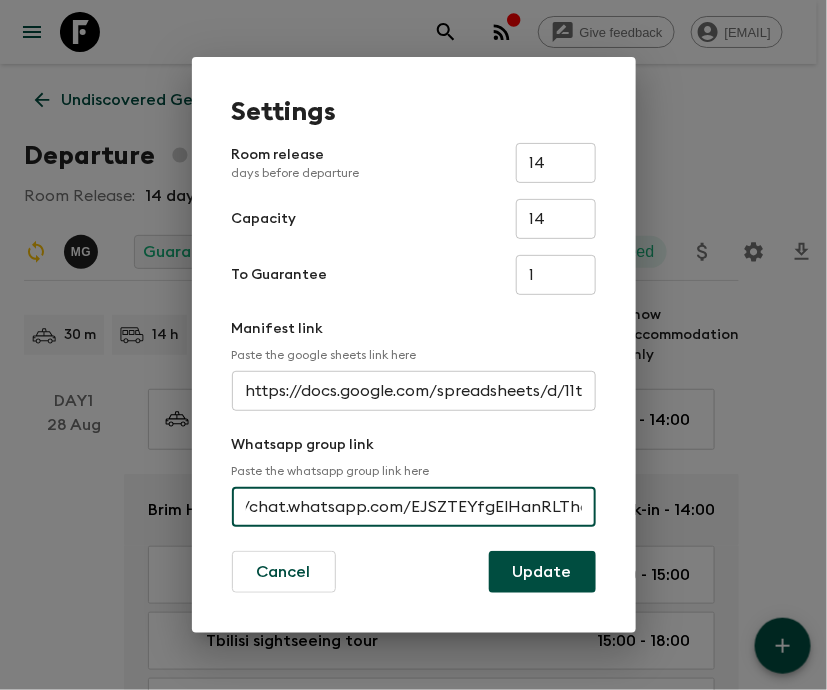 scroll, scrollTop: 0, scrollLeft: 66, axis: horizontal 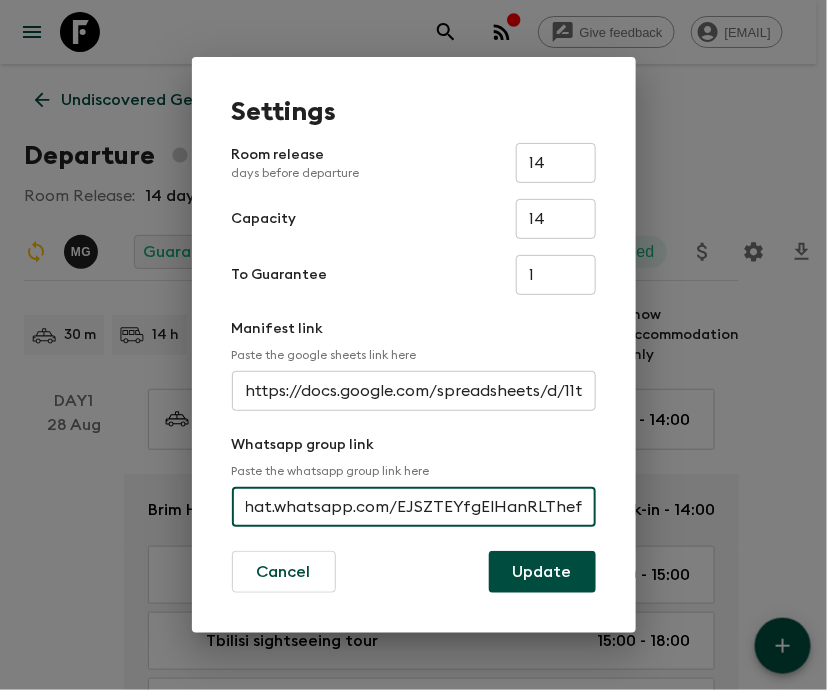 type on "https://chat.whatsapp.com/EJSZTEYfgElHanRLThefb" 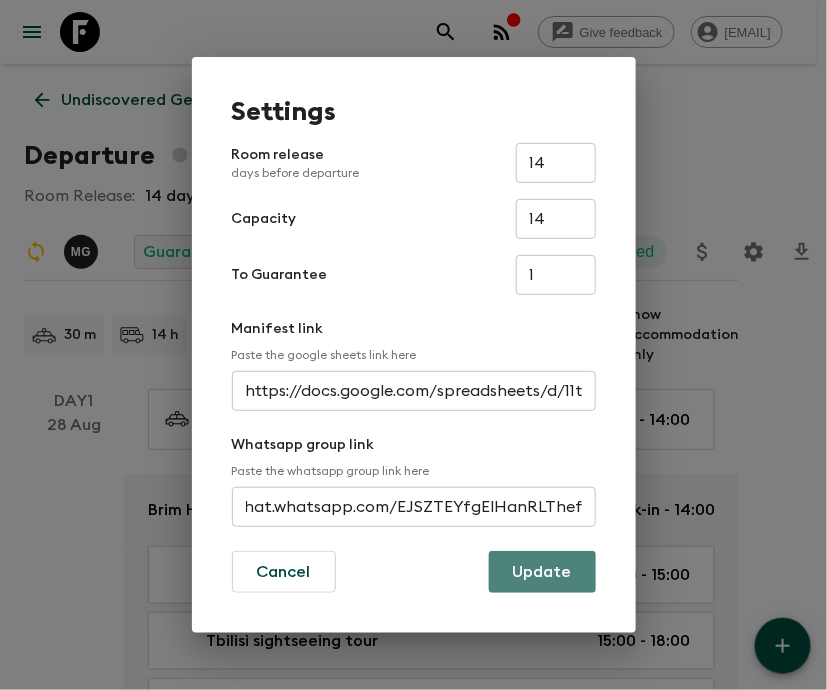 click on "Update" at bounding box center (542, 572) 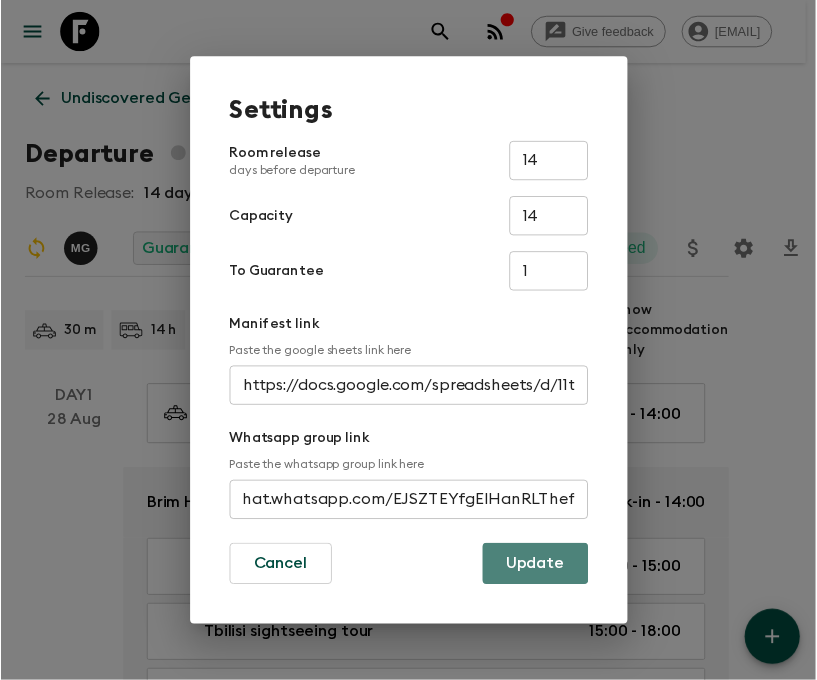 scroll, scrollTop: 0, scrollLeft: 0, axis: both 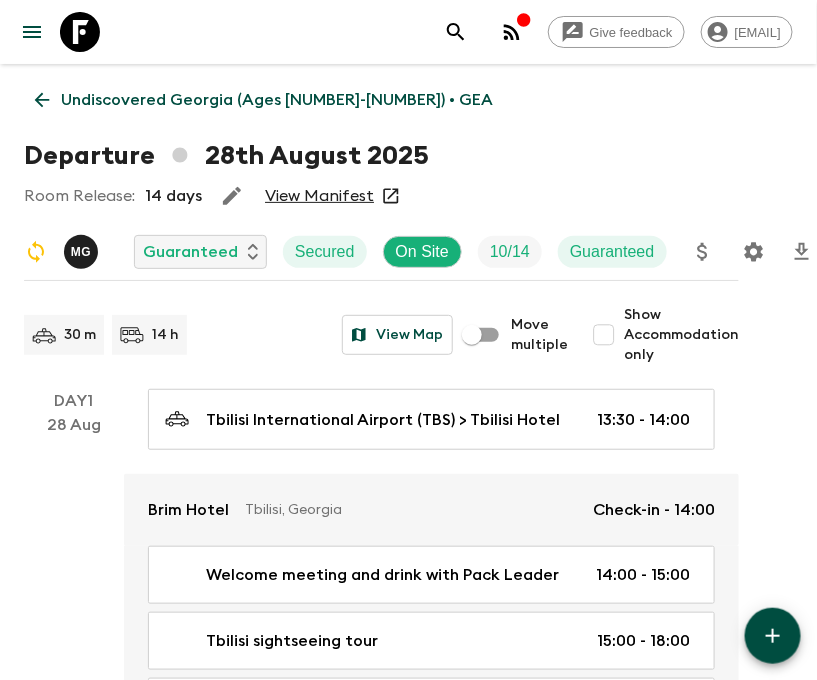 click 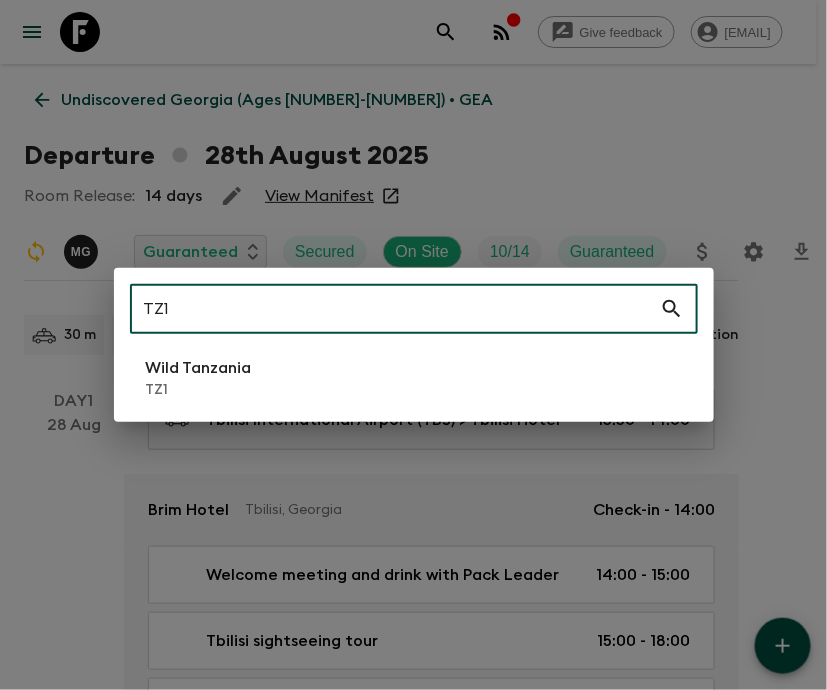 type on "TZ1" 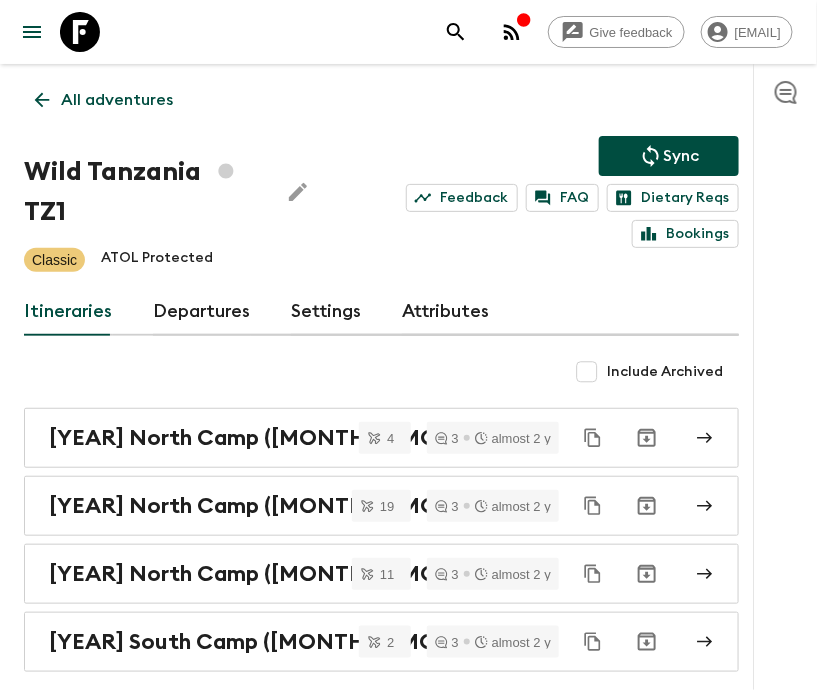 click on "Departures" at bounding box center (202, 312) 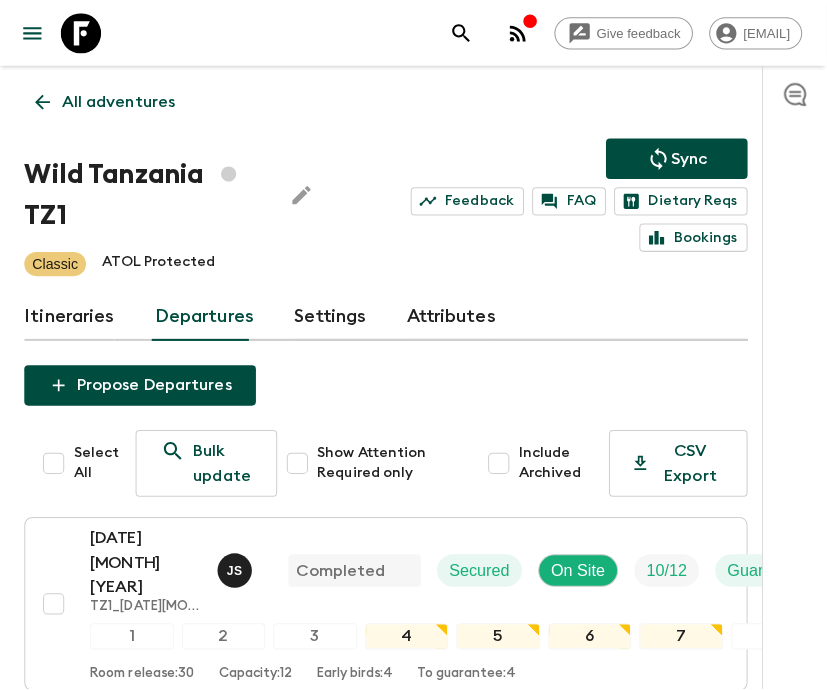 scroll, scrollTop: 360, scrollLeft: 0, axis: vertical 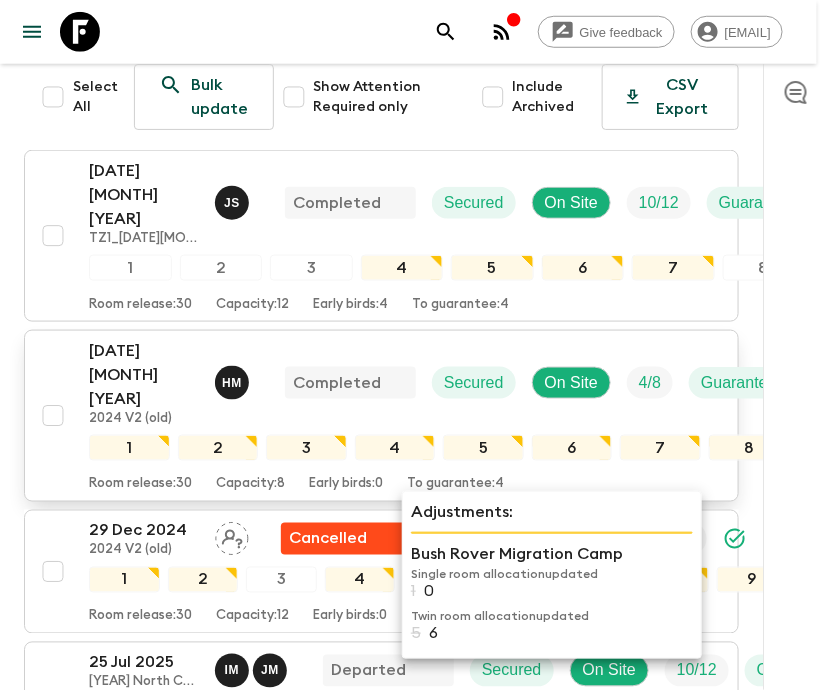 click on "[DATE] [MONTH] [YEAR] [YEAR] V2 (old) H M Completed Secured On Site [NUMBER] / [NUMBER] Guaranteed" at bounding box center [451, 383] 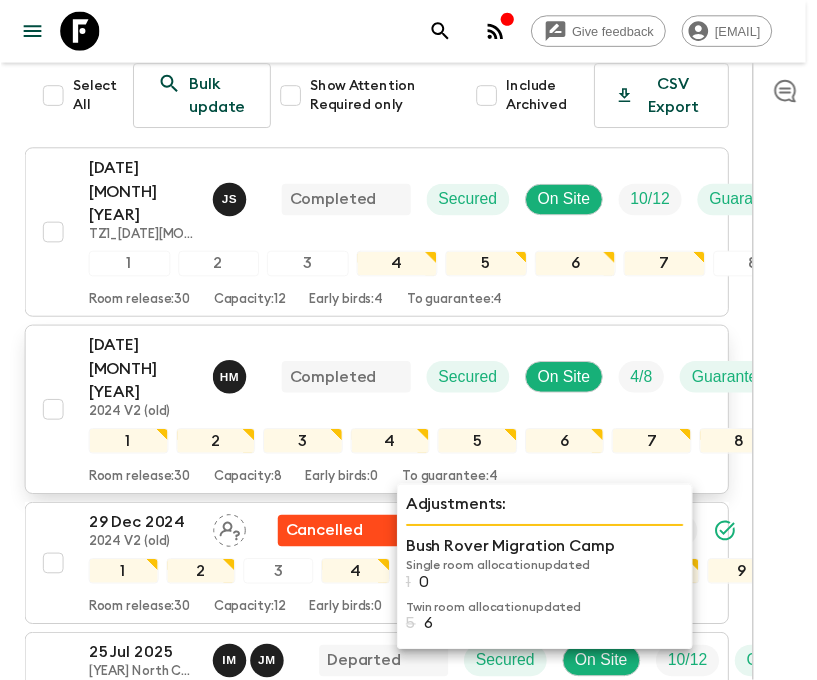 scroll, scrollTop: 0, scrollLeft: 0, axis: both 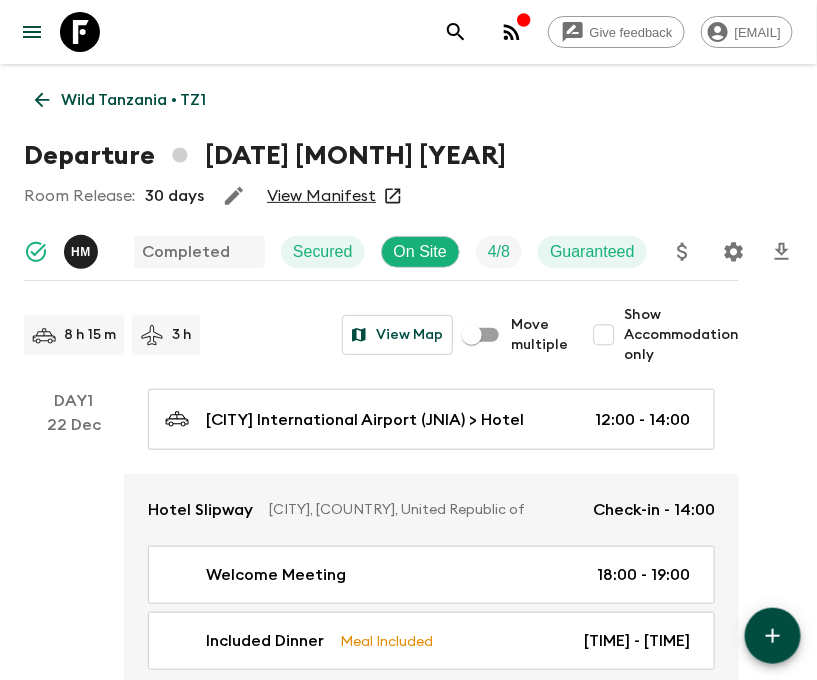 click 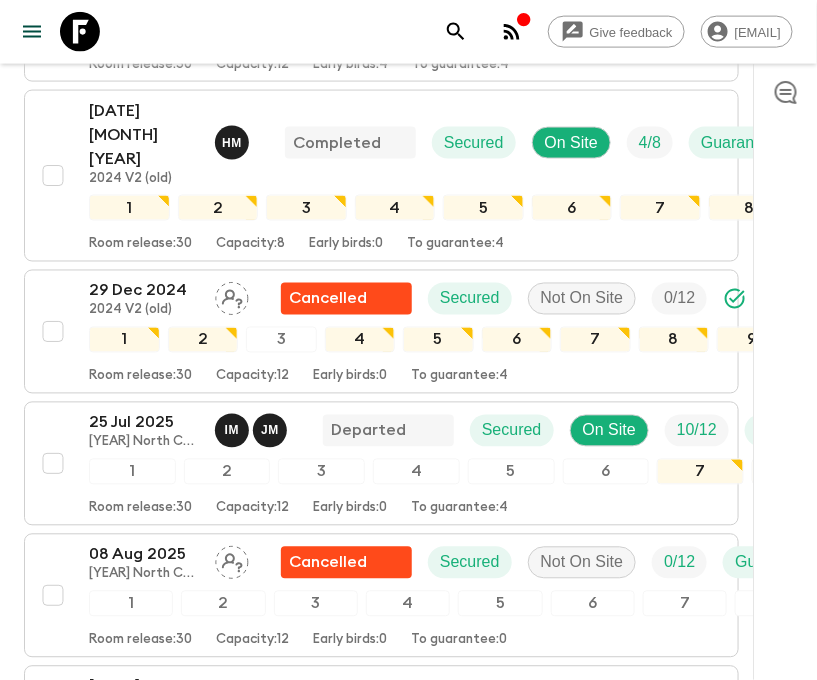 scroll, scrollTop: 960, scrollLeft: 0, axis: vertical 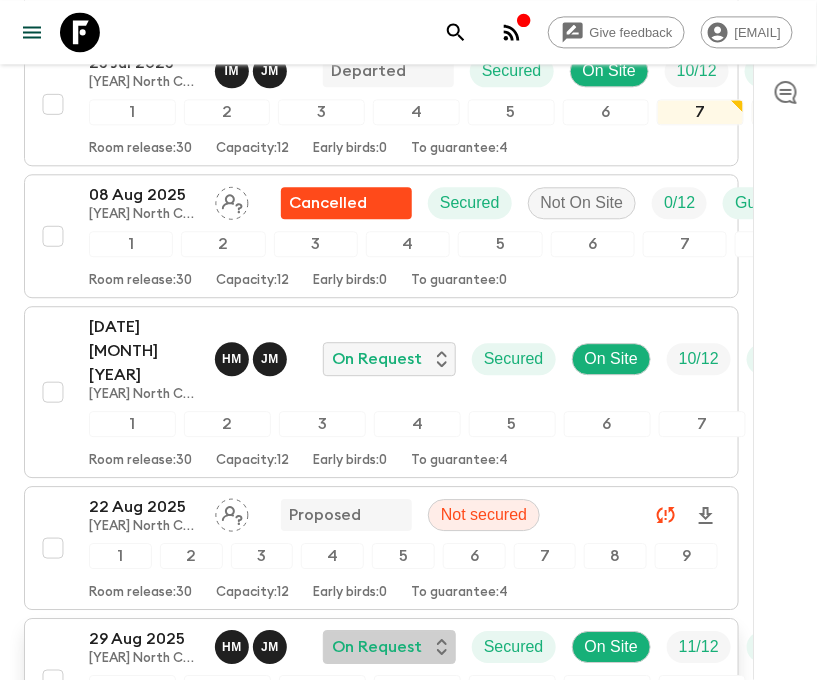 click on "On Request" at bounding box center [377, 647] 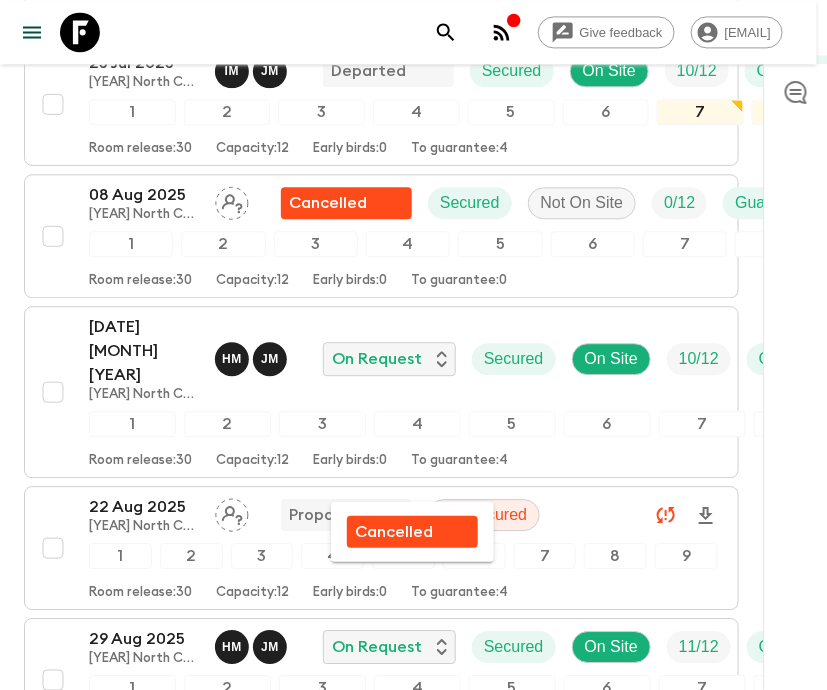 click at bounding box center (413, 345) 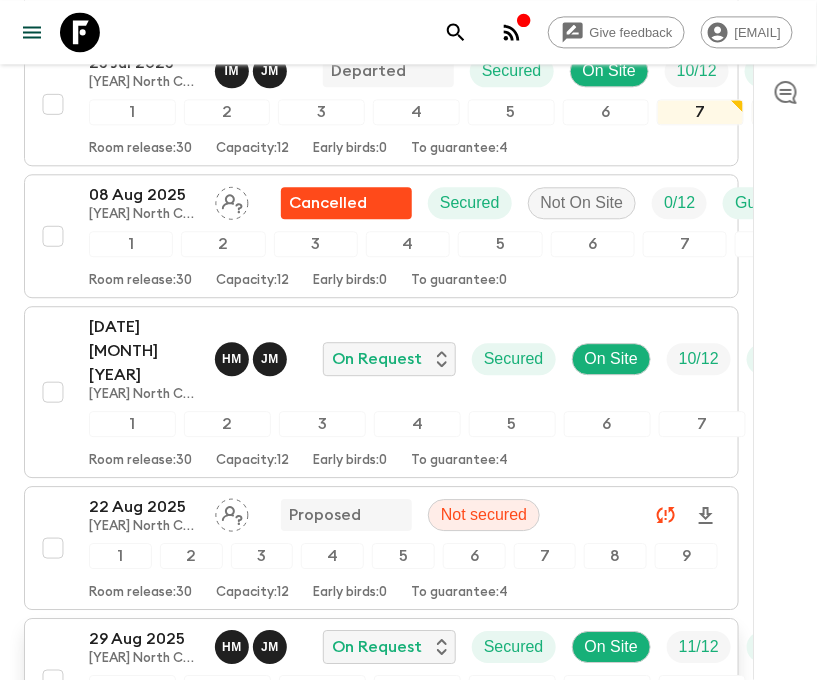 click on "29 Aug 2025" at bounding box center (144, 639) 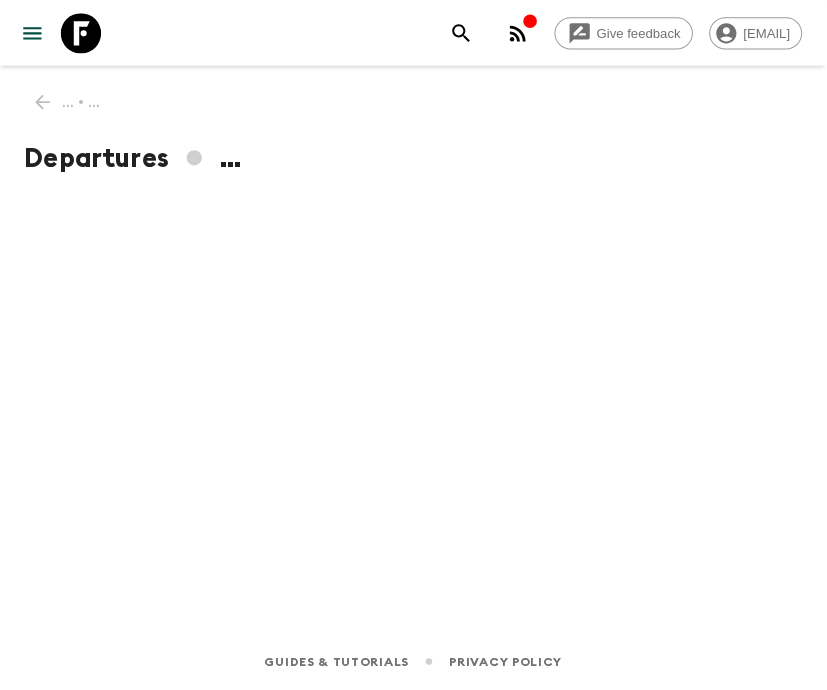 scroll, scrollTop: 0, scrollLeft: 0, axis: both 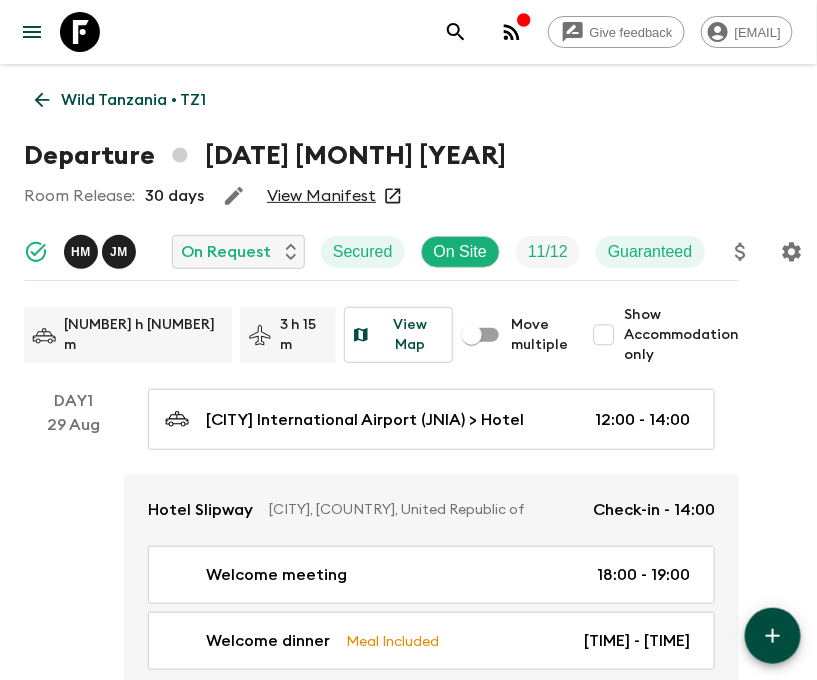 click 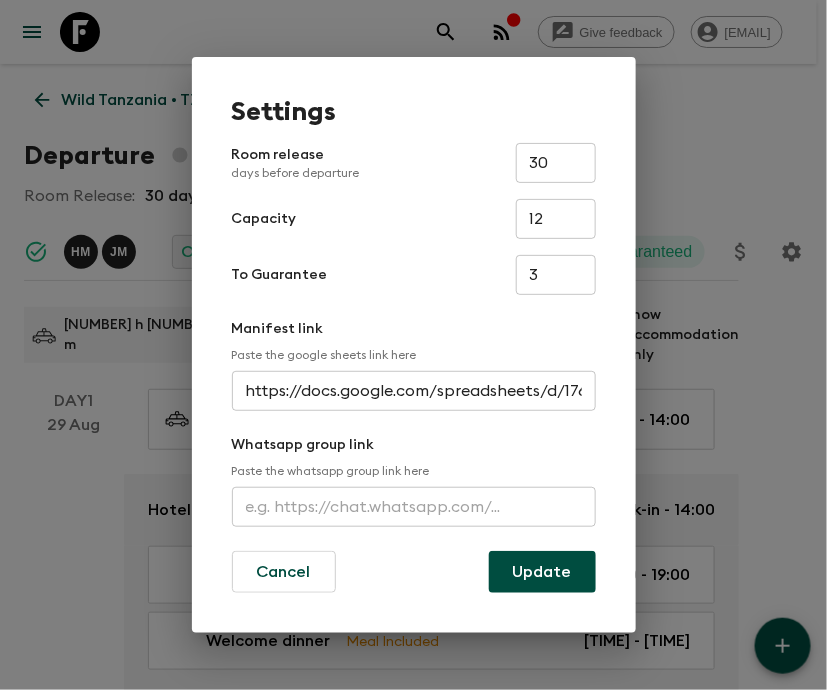 click at bounding box center [414, 507] 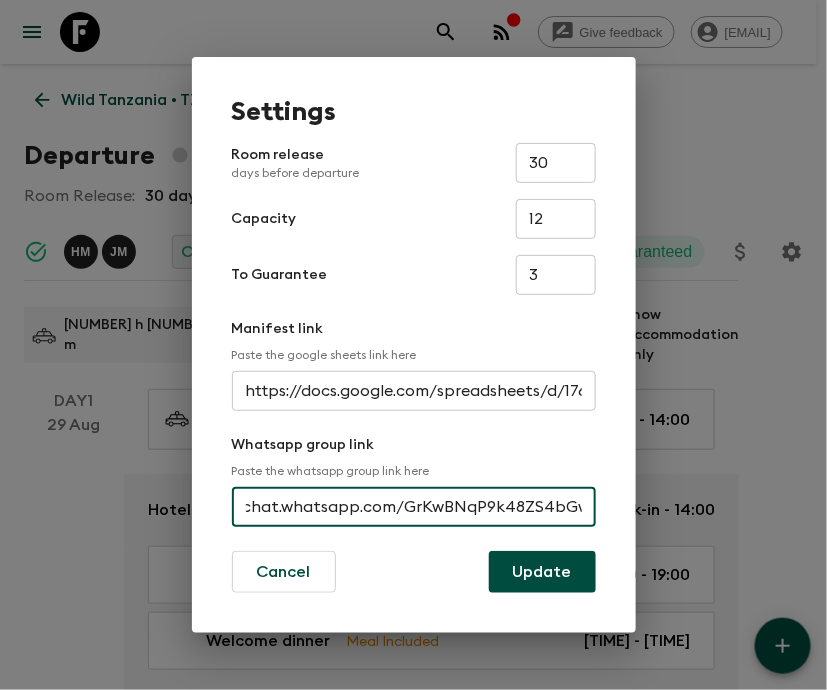 scroll, scrollTop: 0, scrollLeft: 101, axis: horizontal 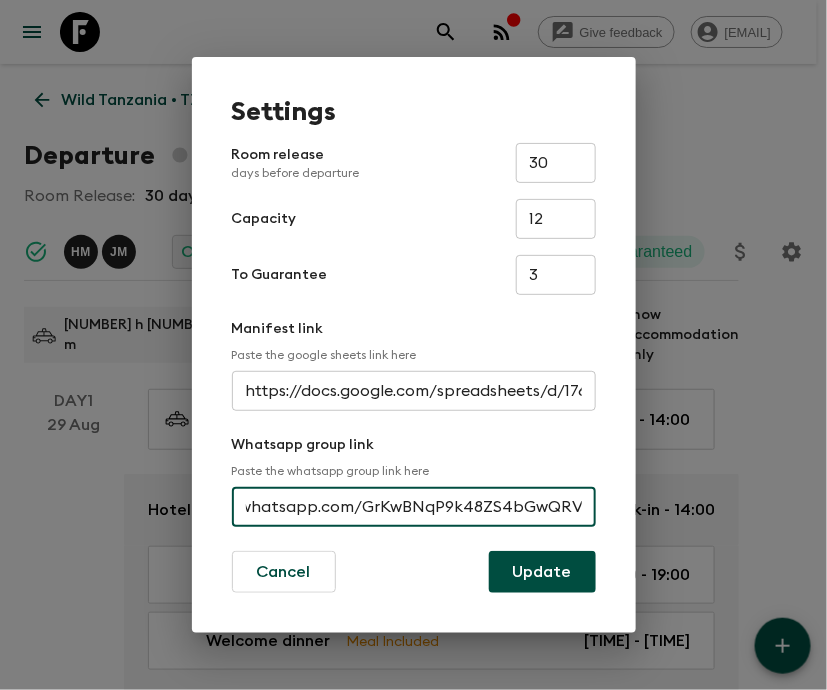 type on "https://chat.whatsapp.com/GrKwBNqP9k48ZS4bGwQRV7" 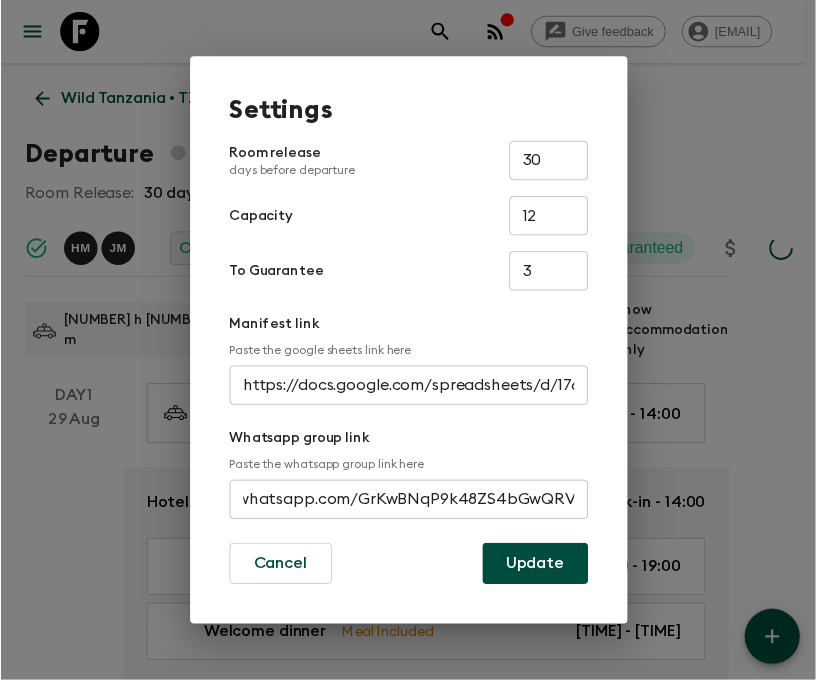 scroll, scrollTop: 0, scrollLeft: 0, axis: both 